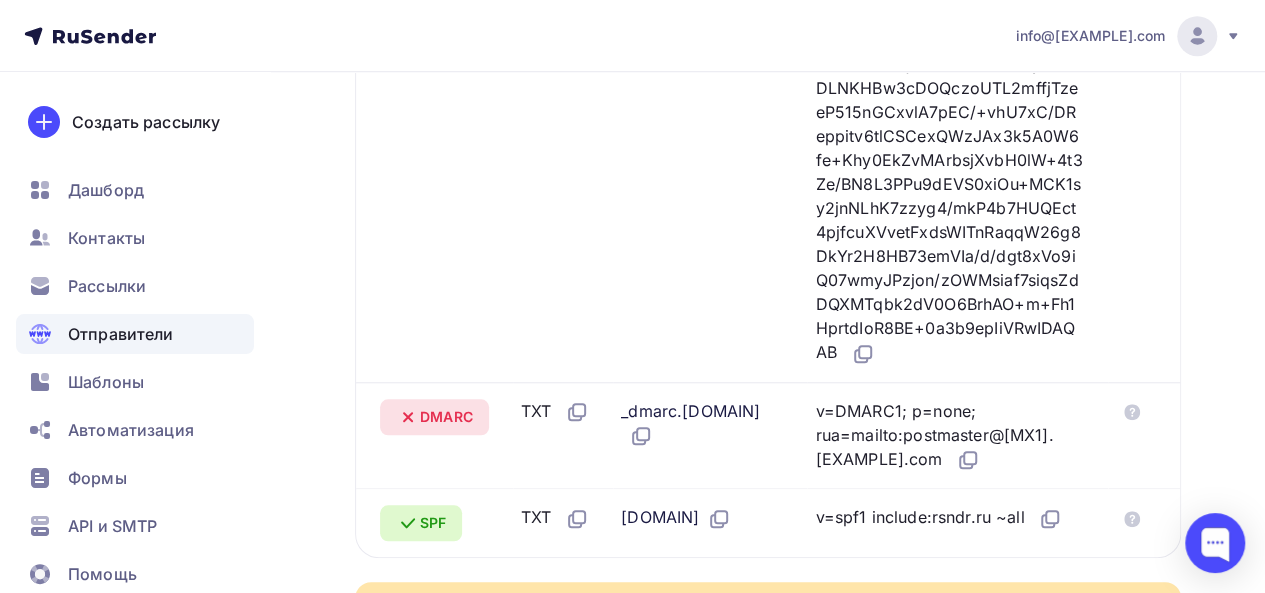 scroll, scrollTop: 731, scrollLeft: 0, axis: vertical 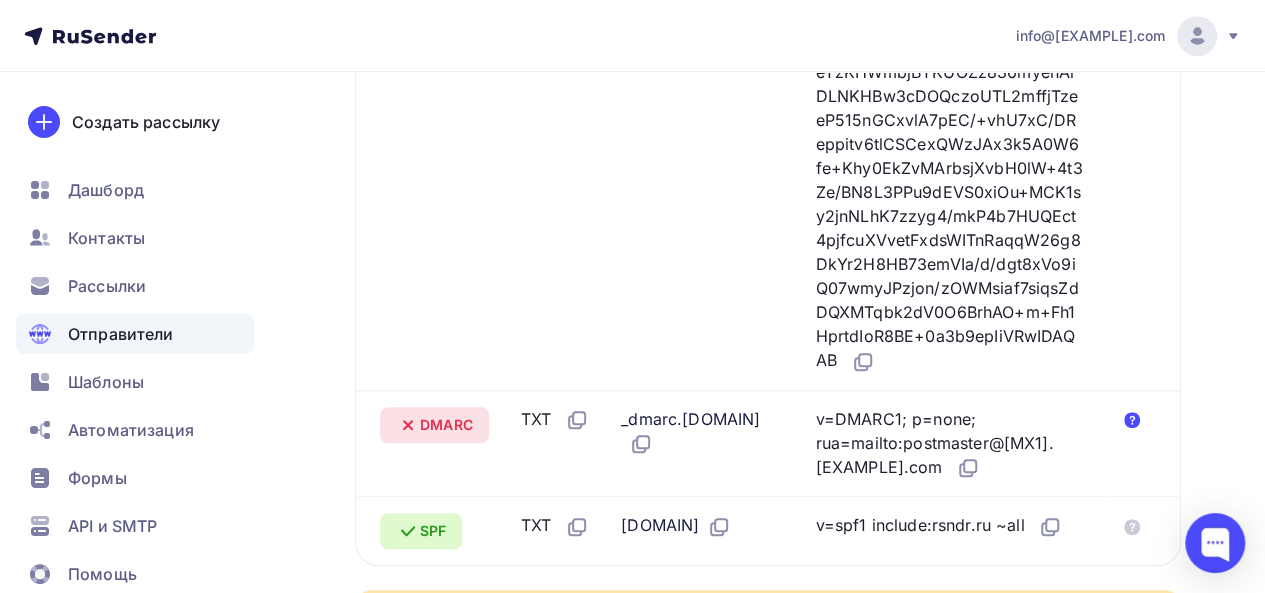 click at bounding box center [1132, 420] 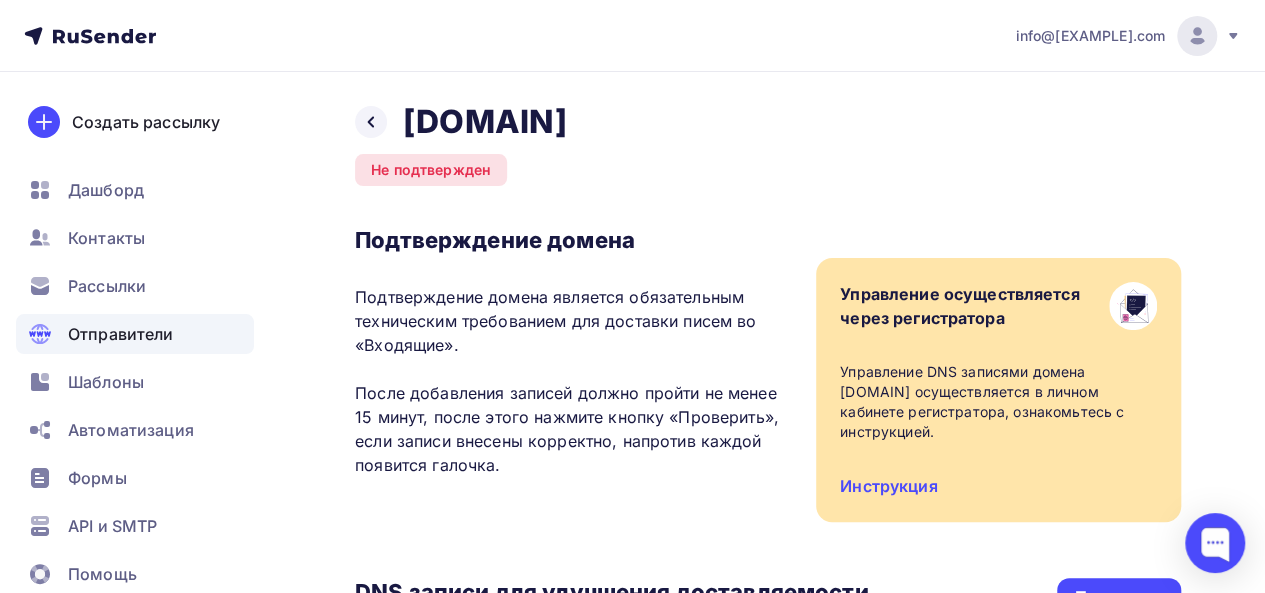scroll, scrollTop: 0, scrollLeft: 0, axis: both 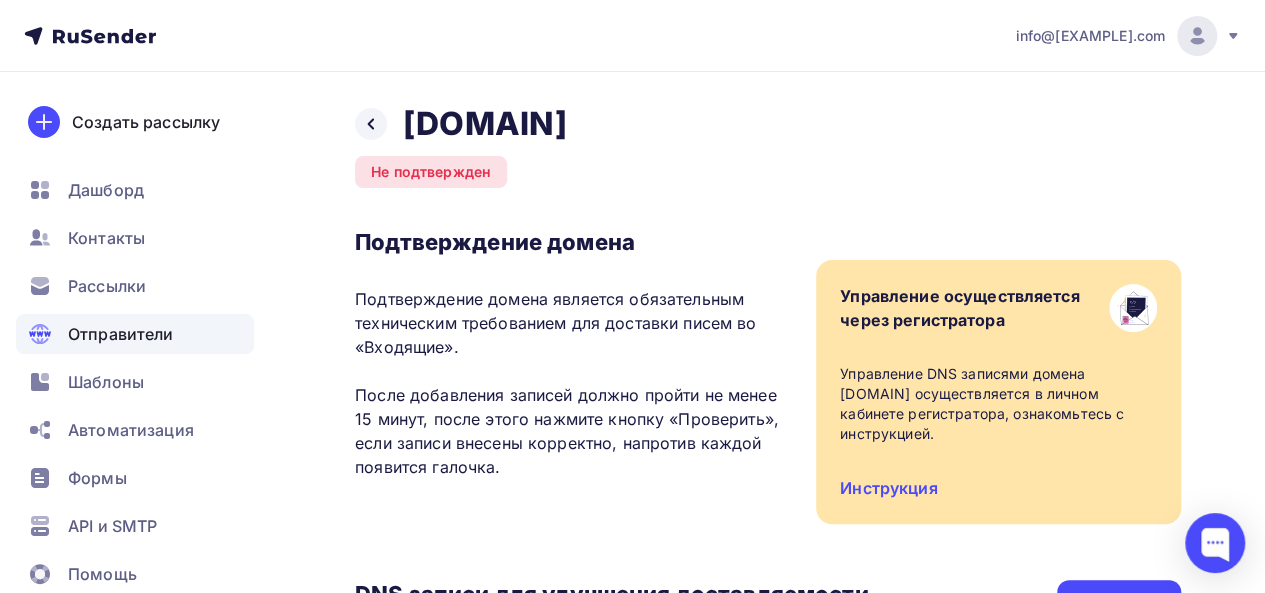 click on "Назад         gtfors-sd.ru        Не подтвержден
Подтверждение домена
Подтверждение домена является обязательным техническим требованием
для доставки писем во «Входящие».
После добавления записей должно пройти не менее 15 минут, после
этого нажмите кнопку «Проверить», если записи внесены корректно,
напротив каждой появится галочка.
Управление осуществляется через регистратора
Управление DNS записями домена gtfors-sd.ru осуществляется в личном кабинете регистратора, ознакомьтесь с инструкцией." at bounding box center [768, 837] 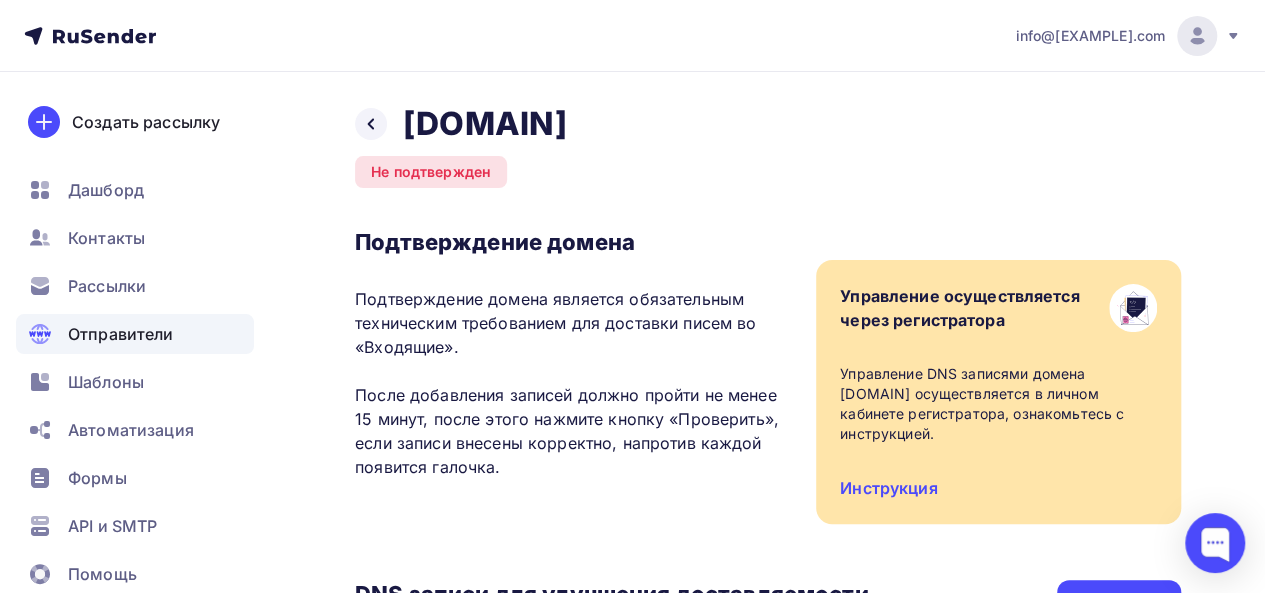 drag, startPoint x: 359, startPoint y: 244, endPoint x: 530, endPoint y: 355, distance: 203.8676 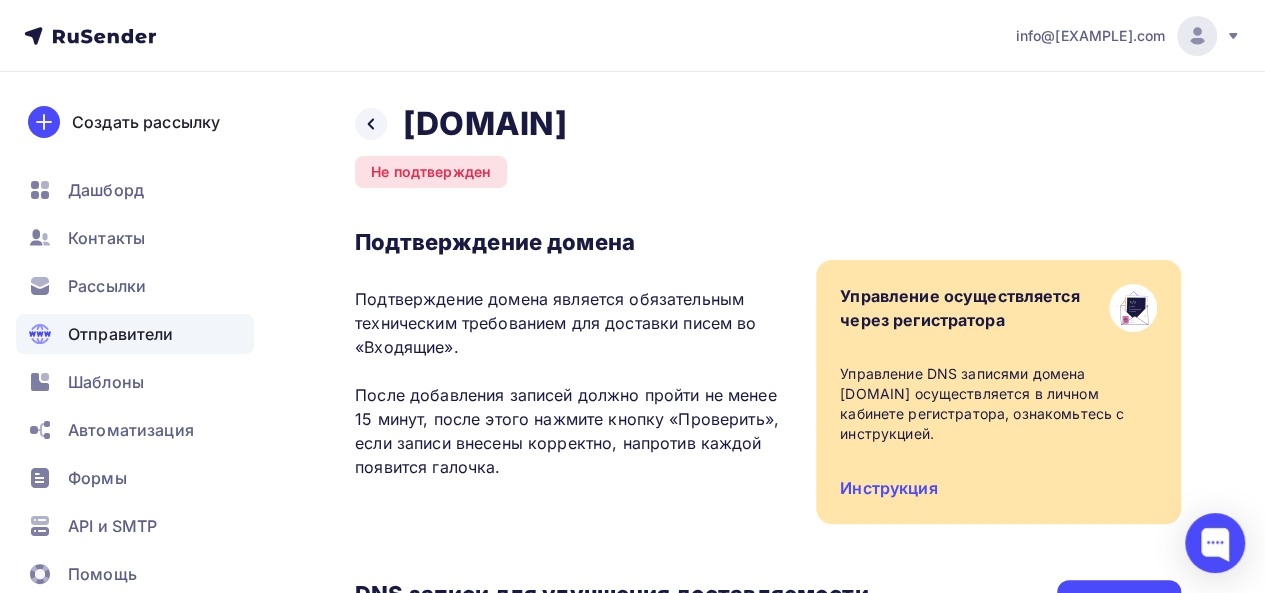 click on "Подтверждение домена
Подтверждение домена является обязательным техническим требованием
для доставки писем во «Входящие».
После добавления записей должно пройти не менее 15 минут, после
этого нажмите кнопку «Проверить», если записи внесены корректно,
напротив каждой появится галочка." at bounding box center (575, 360) 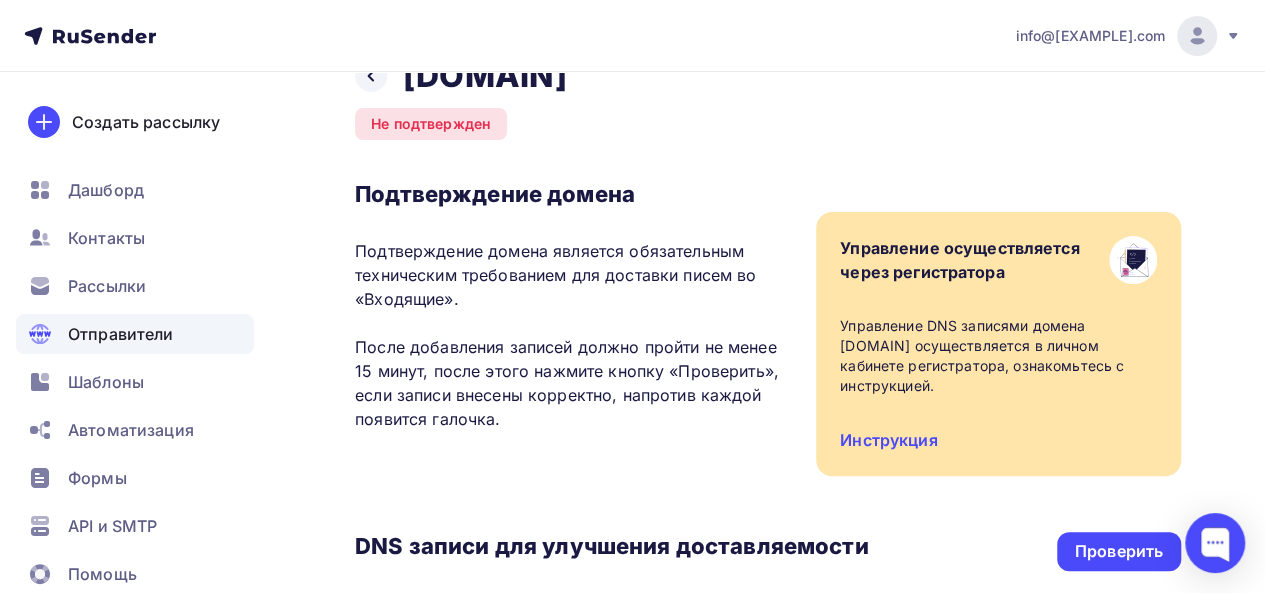 scroll, scrollTop: 0, scrollLeft: 0, axis: both 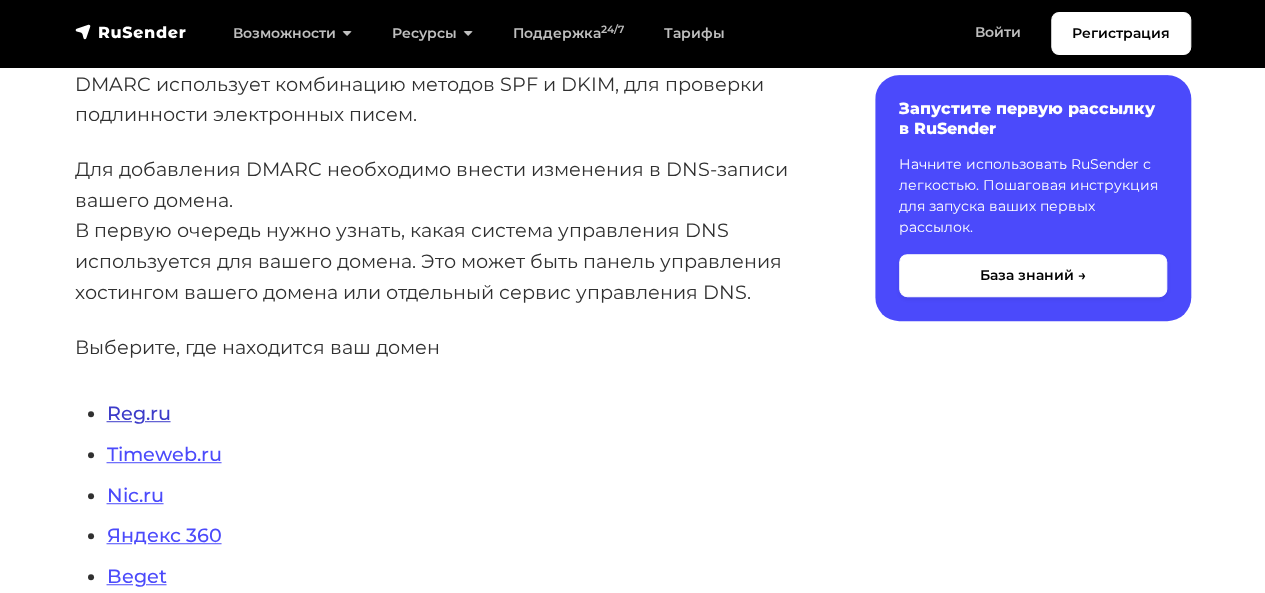 click on "Reg.ru" at bounding box center (139, 413) 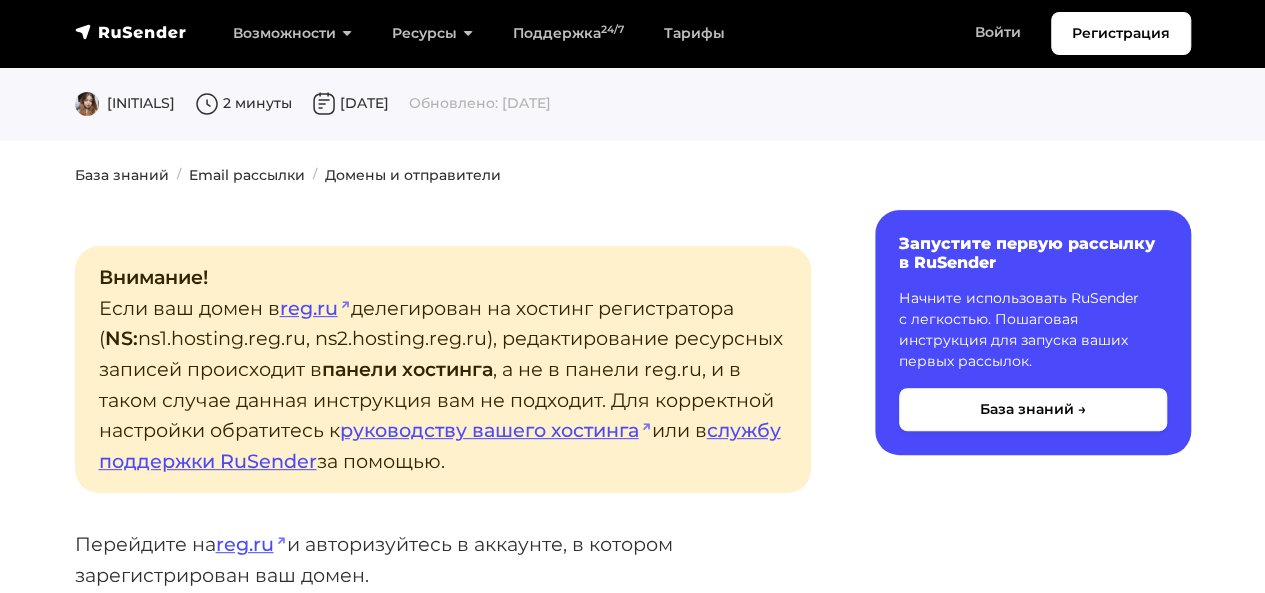 scroll, scrollTop: 229, scrollLeft: 0, axis: vertical 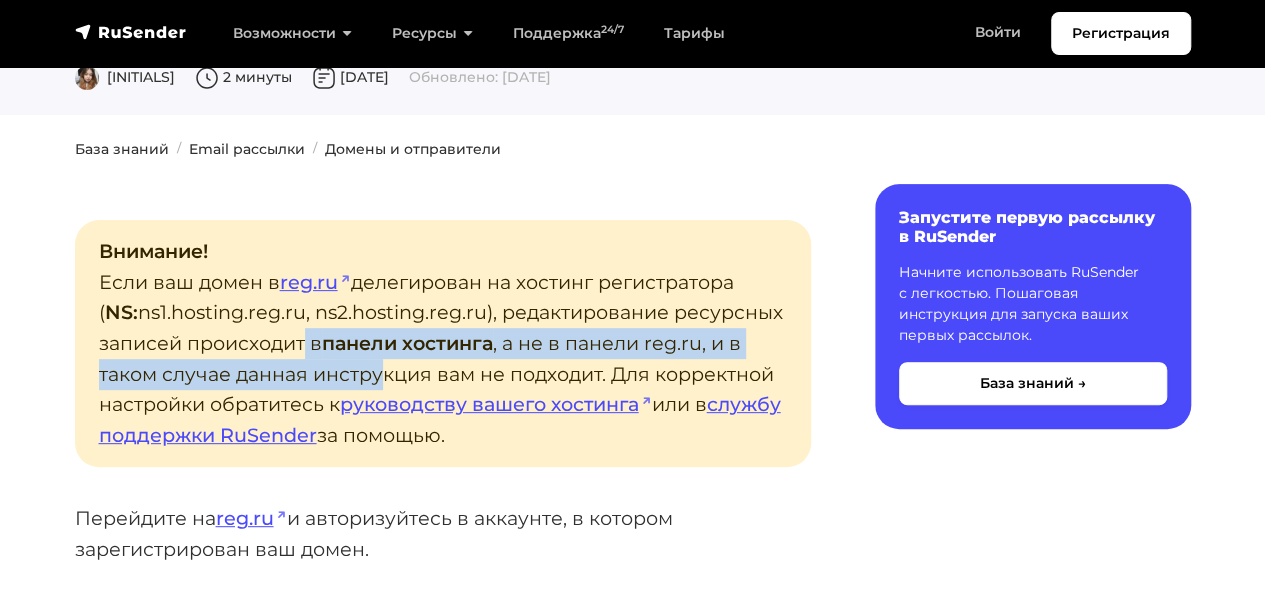 drag, startPoint x: 410, startPoint y: 352, endPoint x: 480, endPoint y: 375, distance: 73.68175 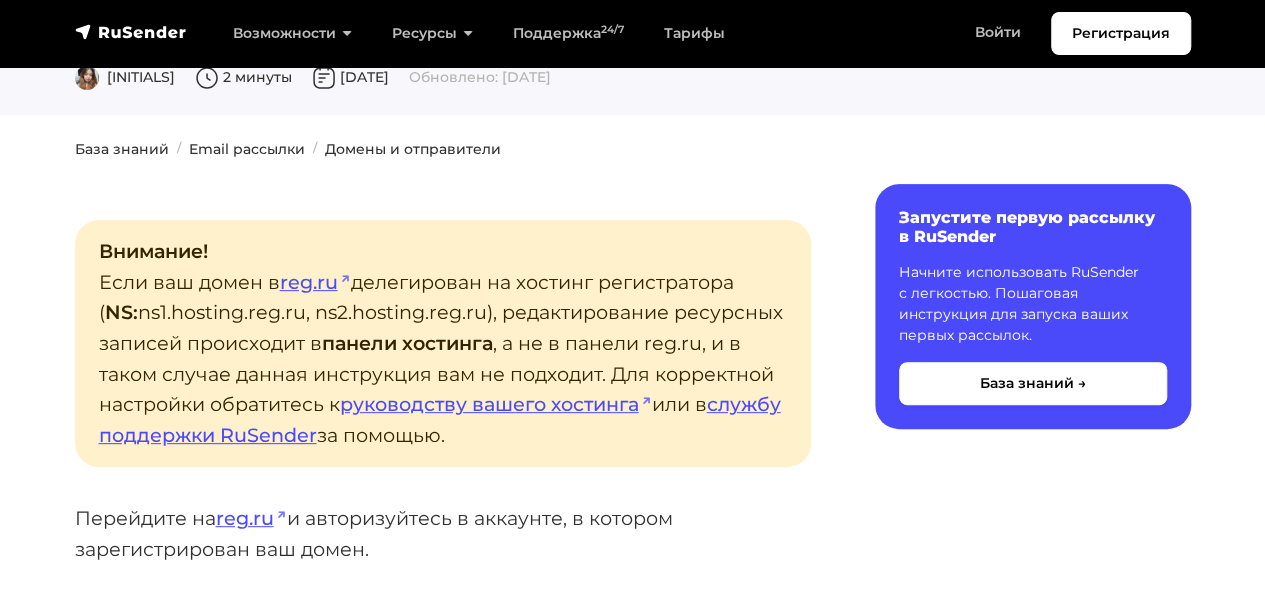 click on "Внимание!  Если ваш домен в  reg.ru  делегирован на хостинг регистратора ( NS:  ns1.hosting.reg.ru, ns2.hosting.reg.ru), редактирование ресурсных записей происходит в  панели хостинга , а не в панели reg.ru, и в таком случае данная инструкция вам не подходит. Для корректной настройки обратитесь к  руководству вашего хостинга  или в  службу поддержки RuSender  за помощью." at bounding box center [443, 343] 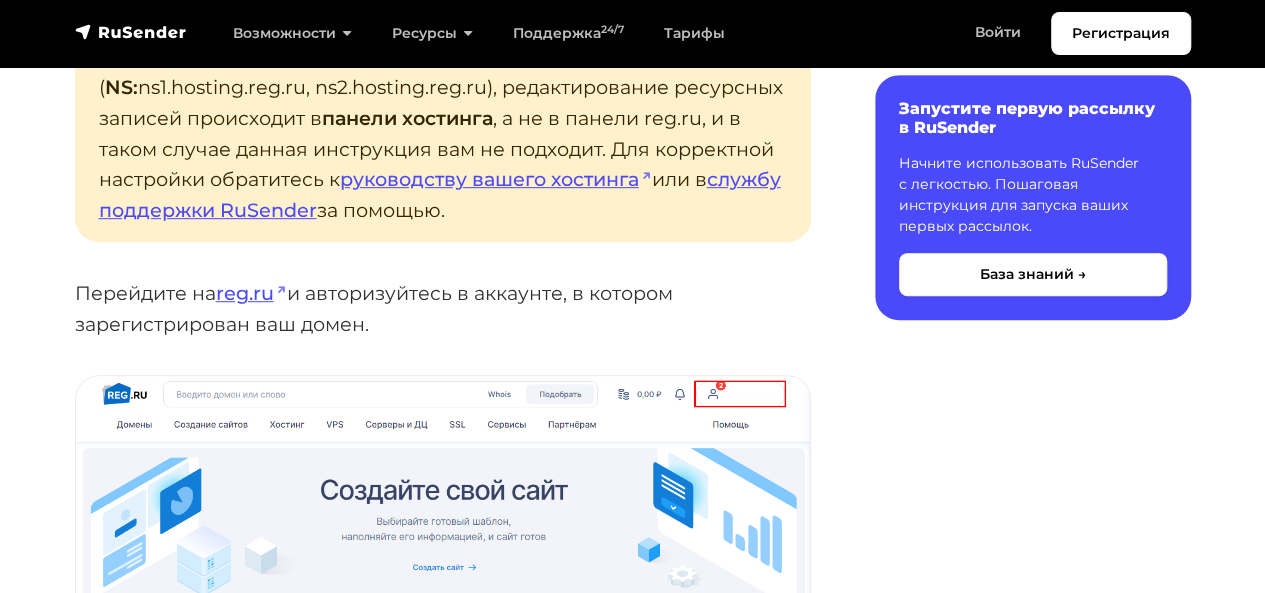 scroll, scrollTop: 451, scrollLeft: 0, axis: vertical 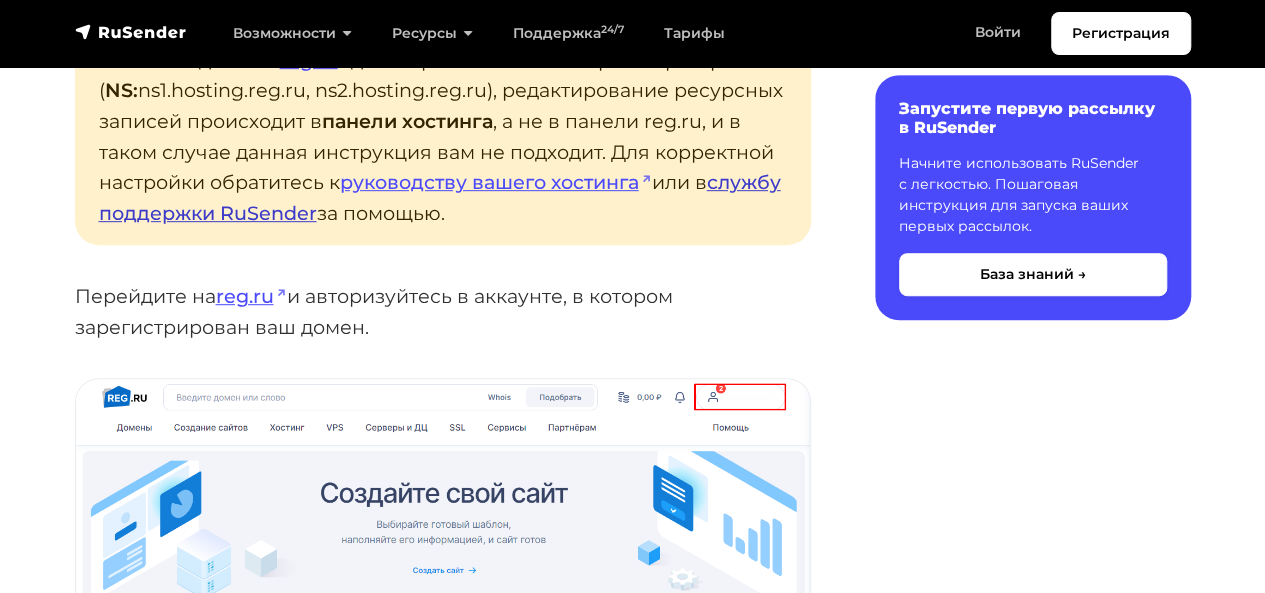 click on "службу поддержки RuSender" at bounding box center (440, 197) 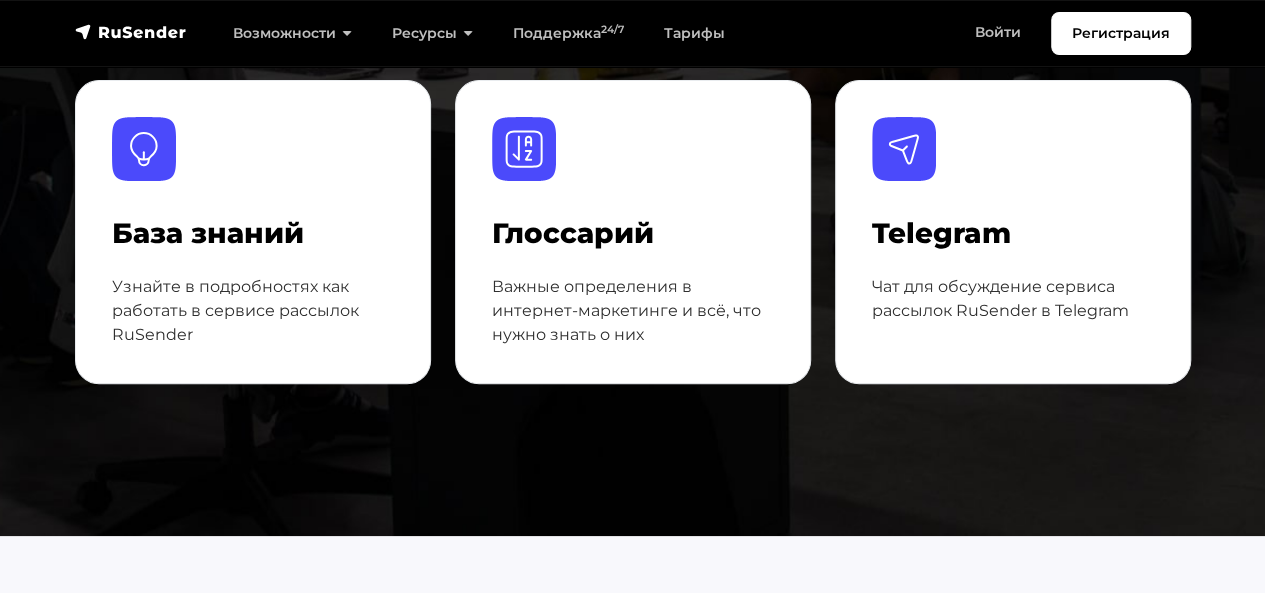 scroll, scrollTop: 332, scrollLeft: 0, axis: vertical 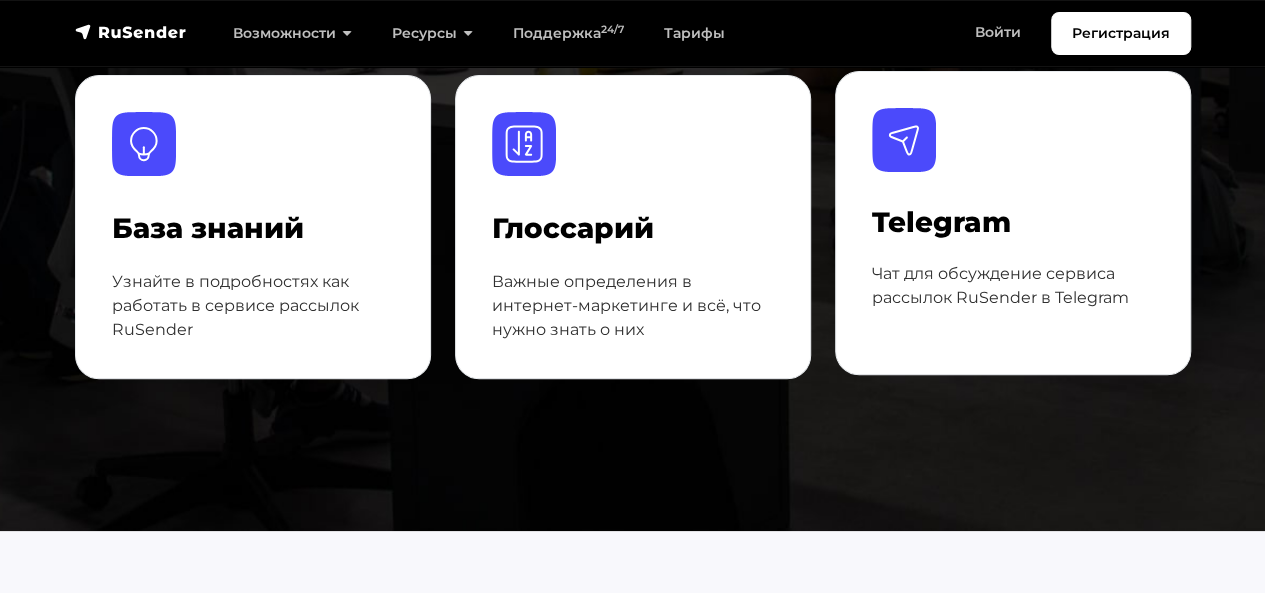 click at bounding box center [1013, 158] 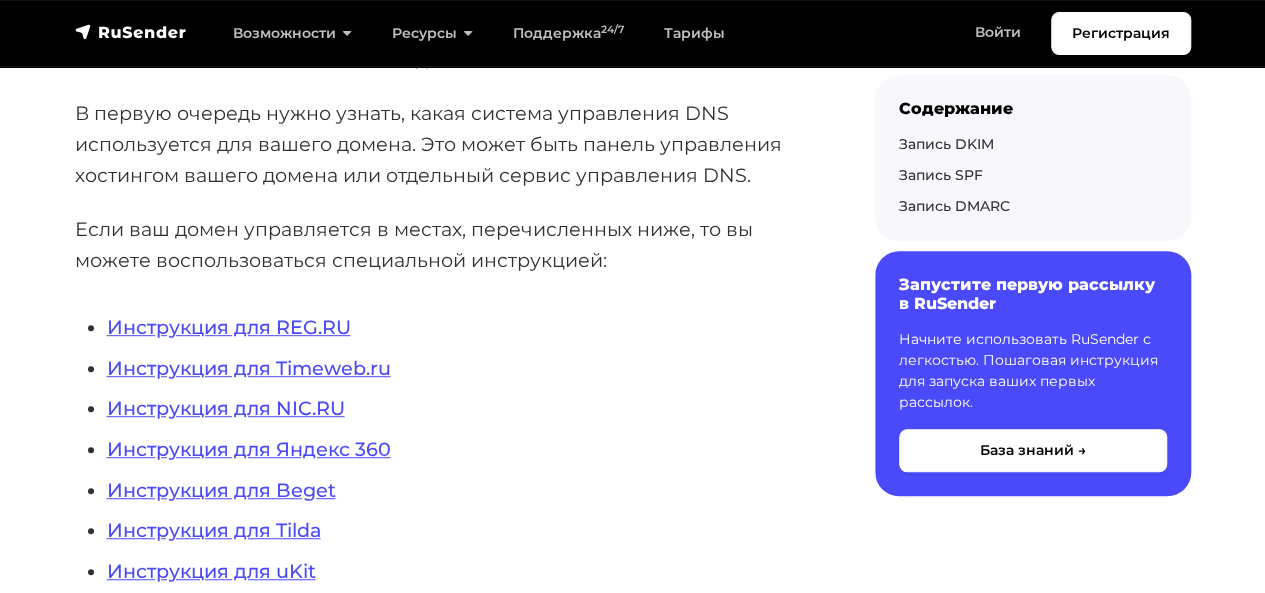 scroll, scrollTop: 399, scrollLeft: 0, axis: vertical 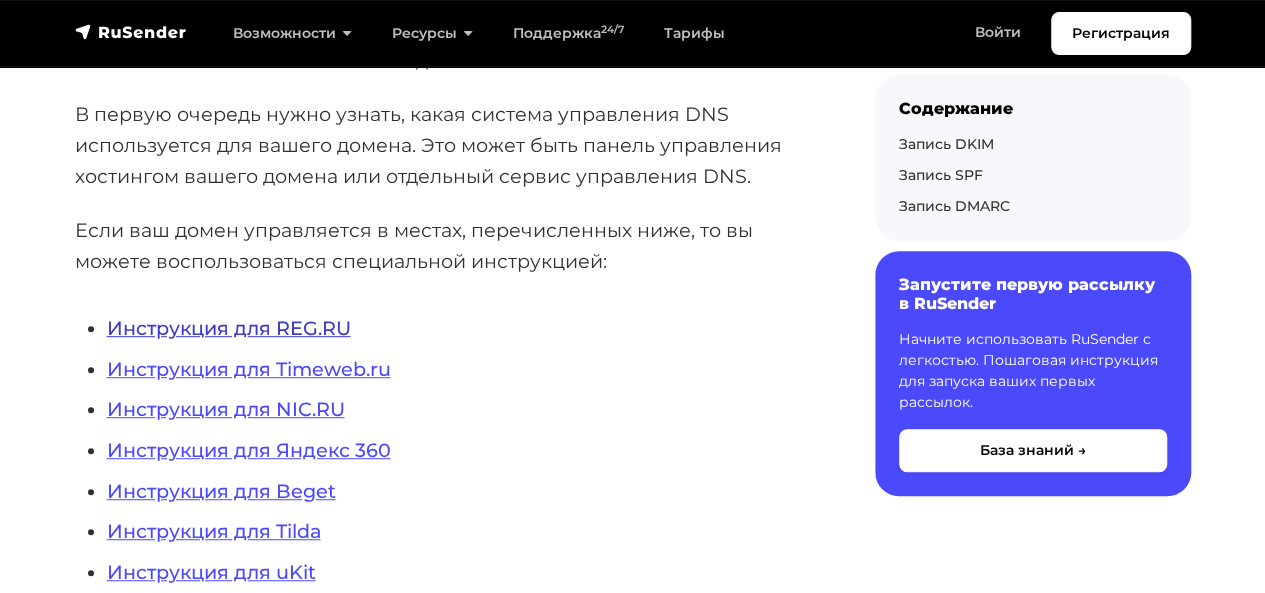 click on "Инструкция для REG.RU" at bounding box center [229, 328] 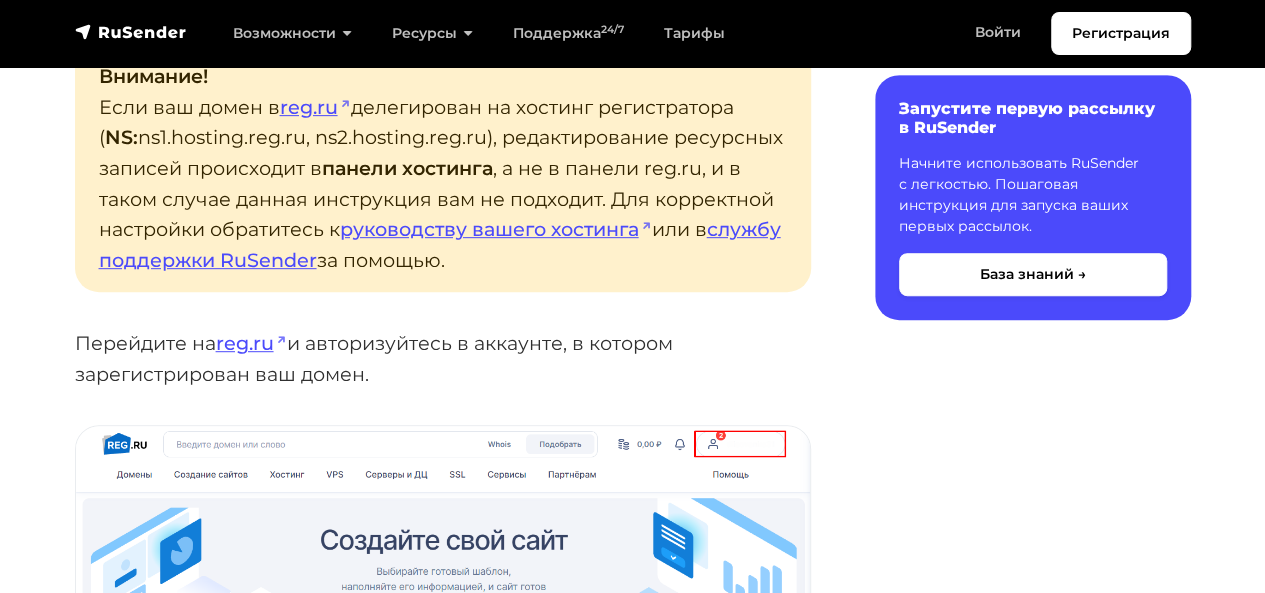 scroll, scrollTop: 405, scrollLeft: 0, axis: vertical 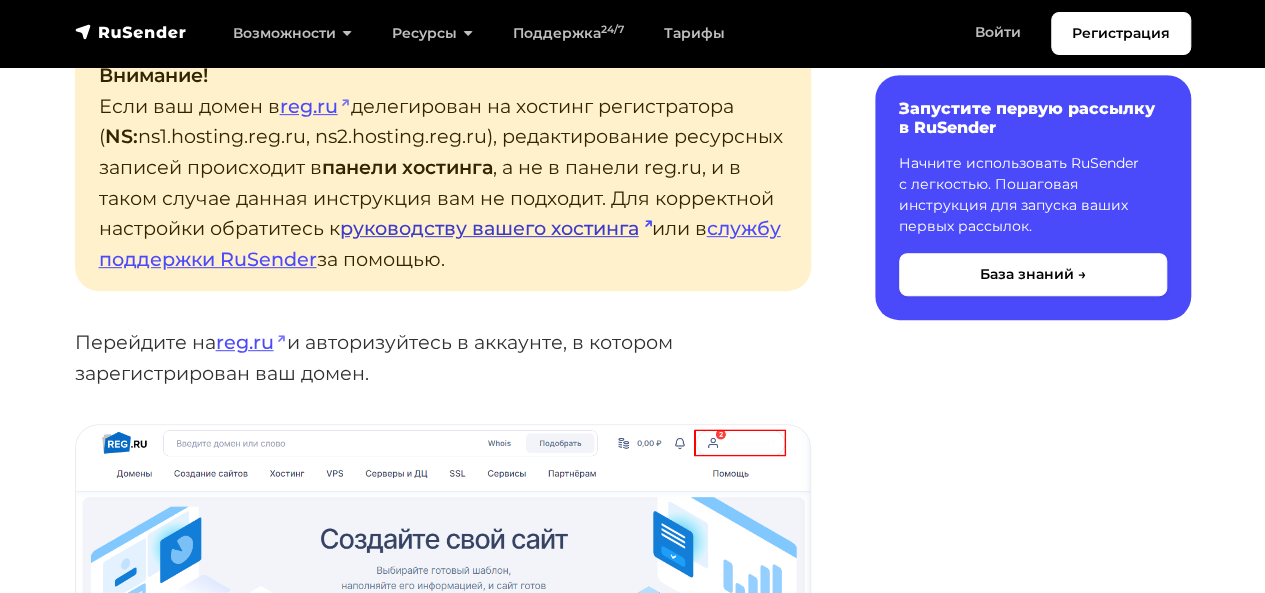 click on "руководству вашего хостинга" at bounding box center [496, 228] 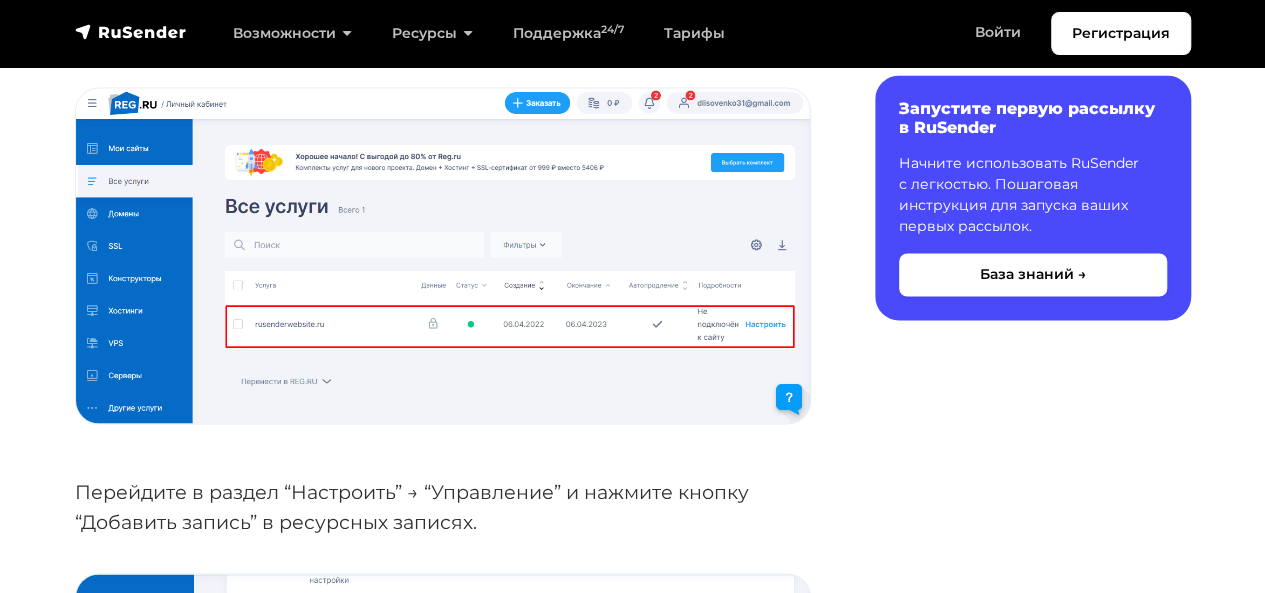 scroll, scrollTop: 1593, scrollLeft: 0, axis: vertical 